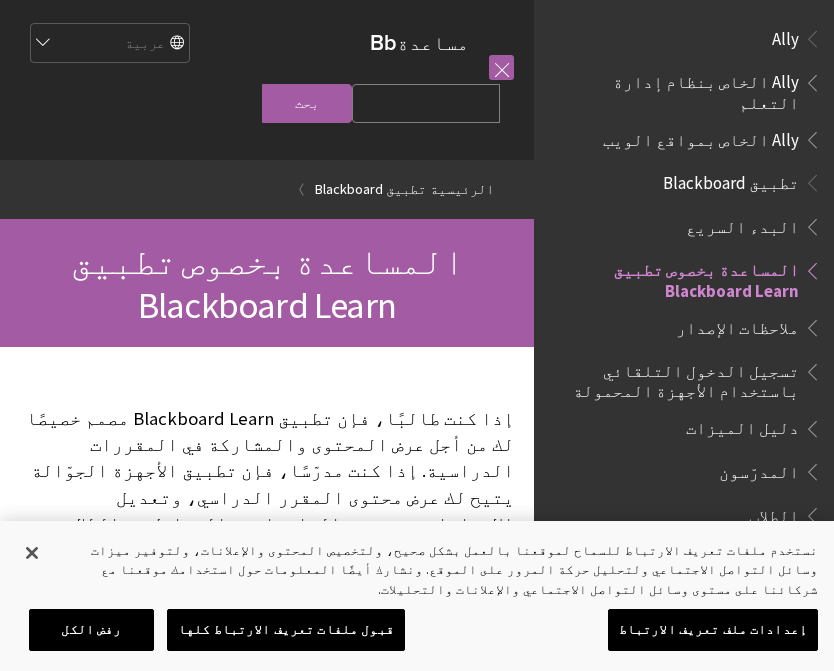 scroll, scrollTop: 0, scrollLeft: 0, axis: both 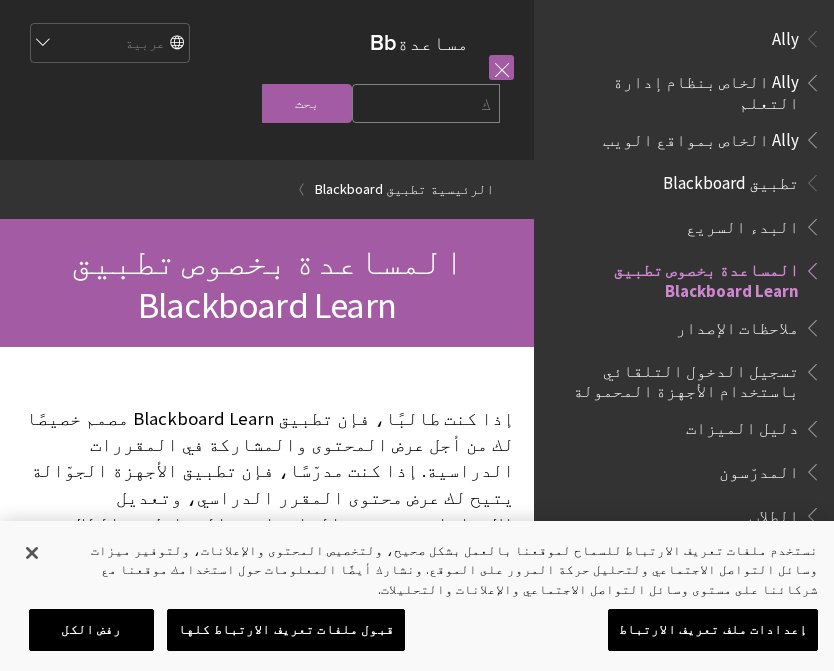 type on "كل" 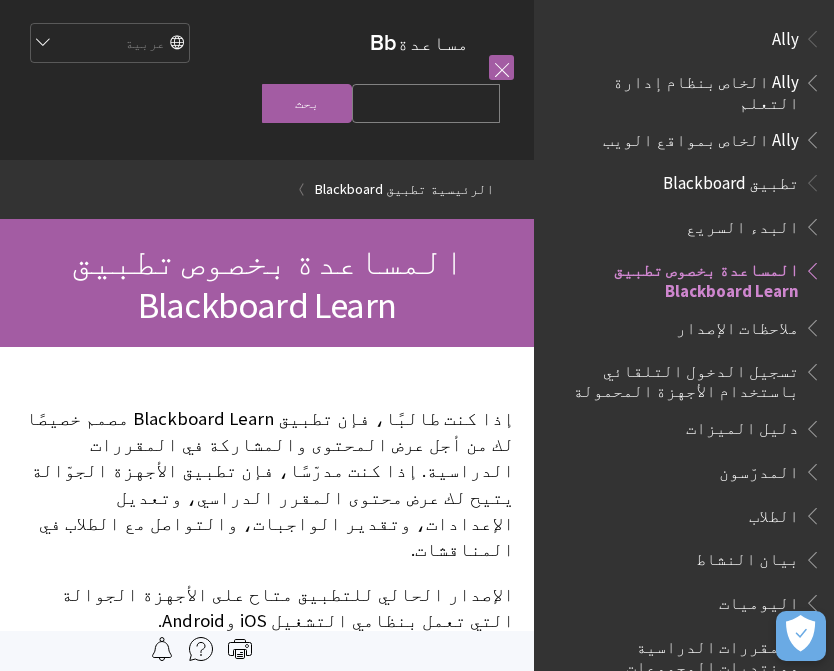 scroll, scrollTop: 0, scrollLeft: 0, axis: both 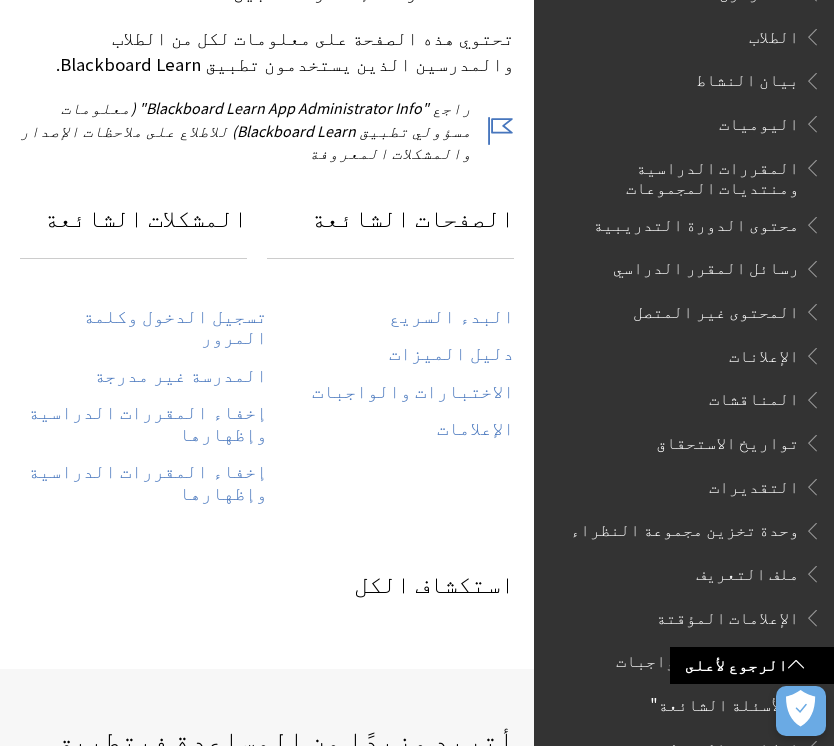 click on "تسجيل الدخول وكلمة المرور" at bounding box center [143, 328] 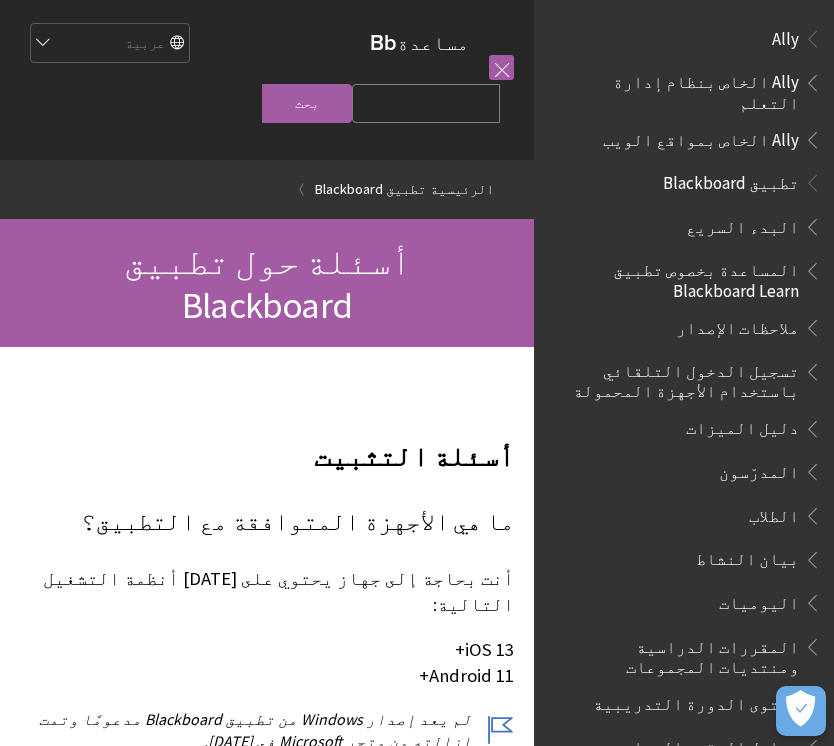 scroll, scrollTop: 1116, scrollLeft: 0, axis: vertical 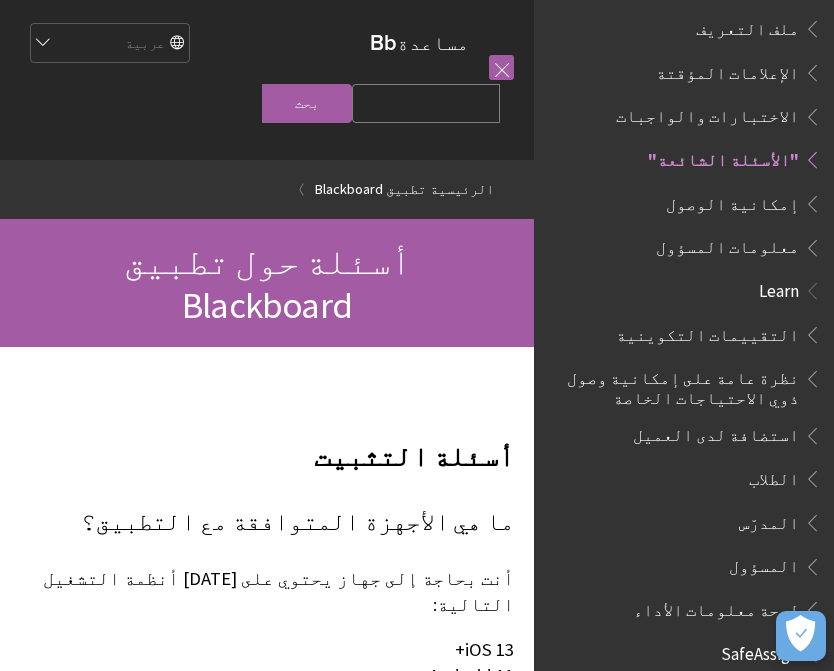 click at bounding box center [501, 67] 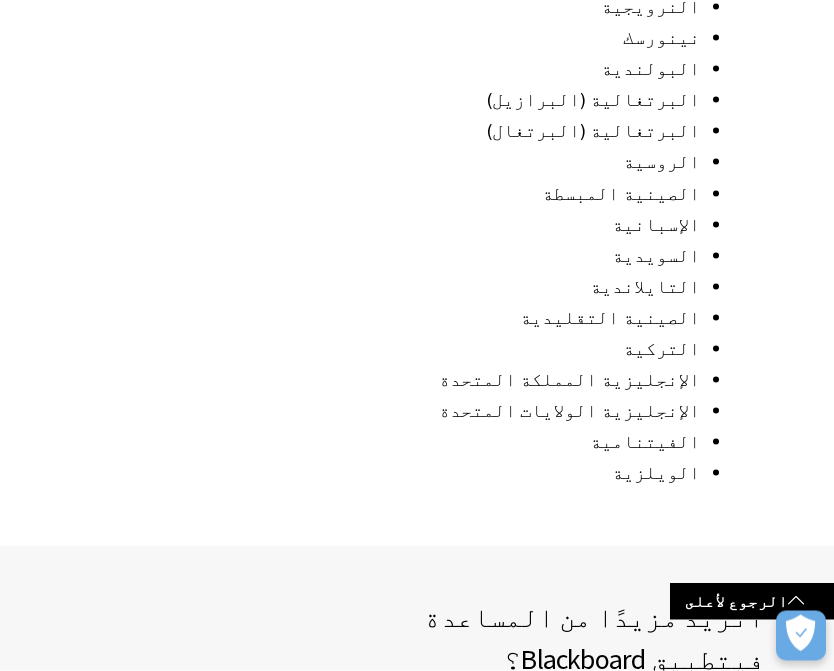 scroll, scrollTop: 2951, scrollLeft: 0, axis: vertical 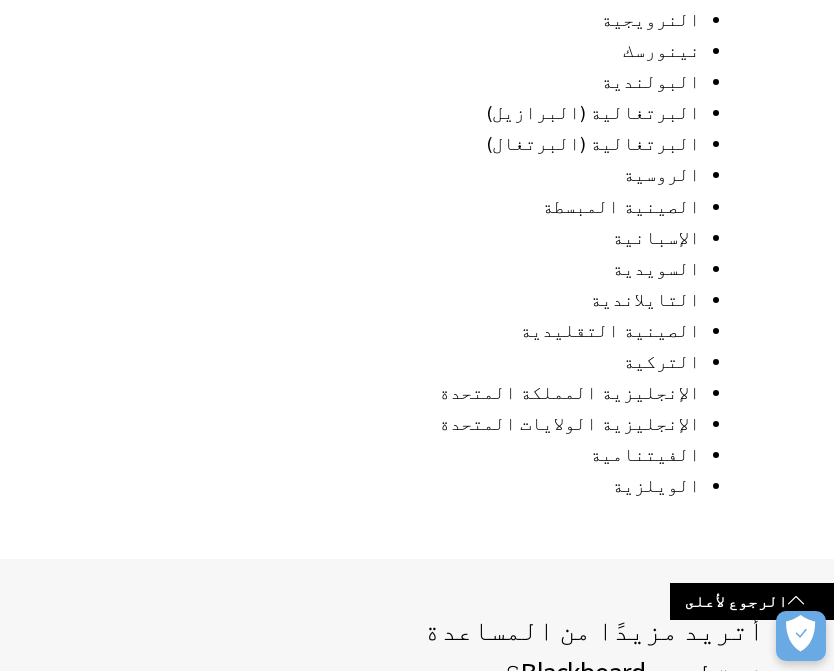 click on "الرجوع لأعلى" at bounding box center [752, 601] 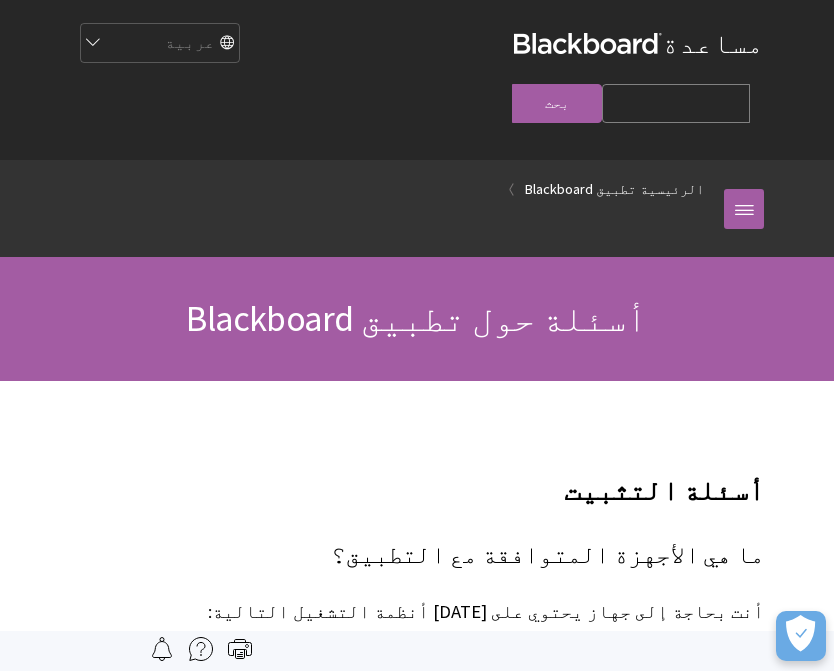 click at bounding box center (744, 209) 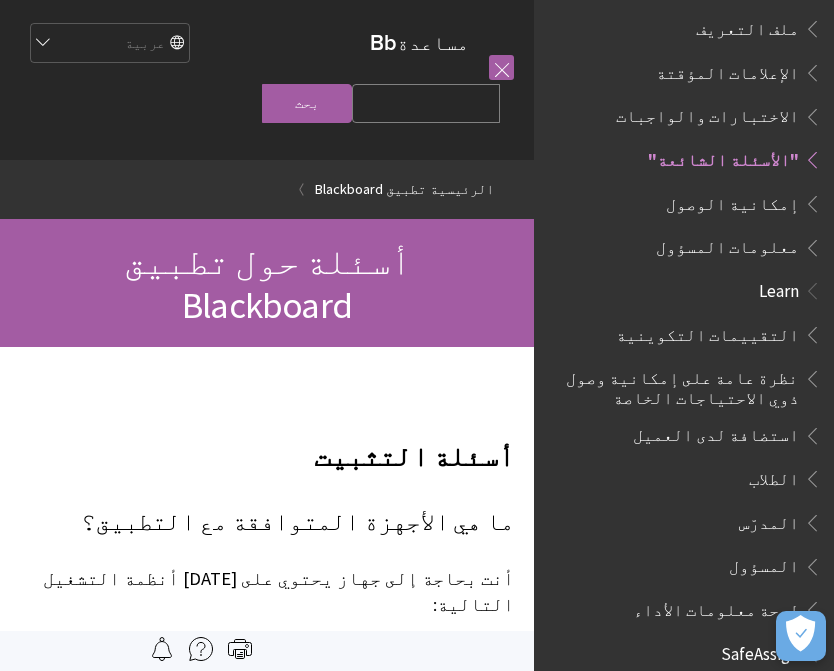 click on "مساعدة  Bb" at bounding box center (419, 42) 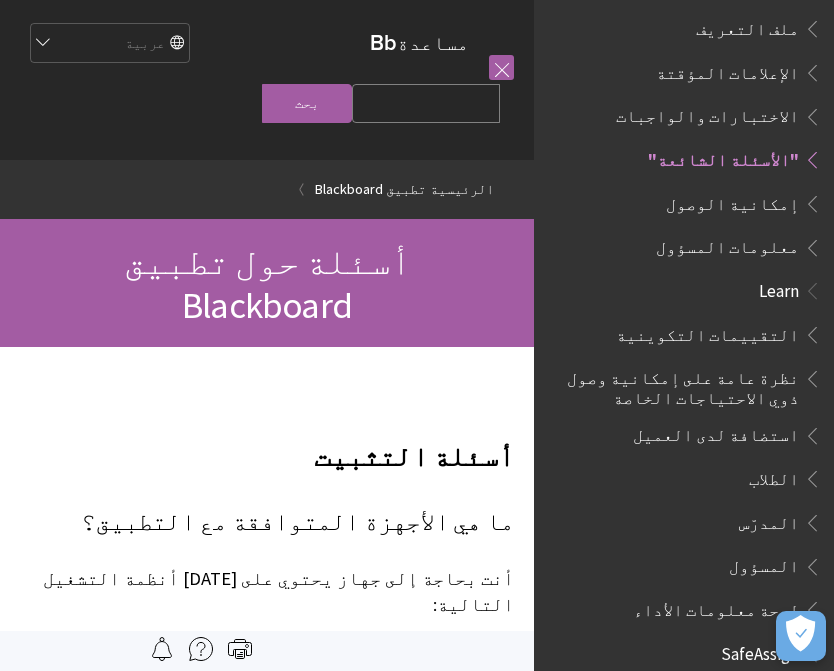 click at bounding box center [501, 67] 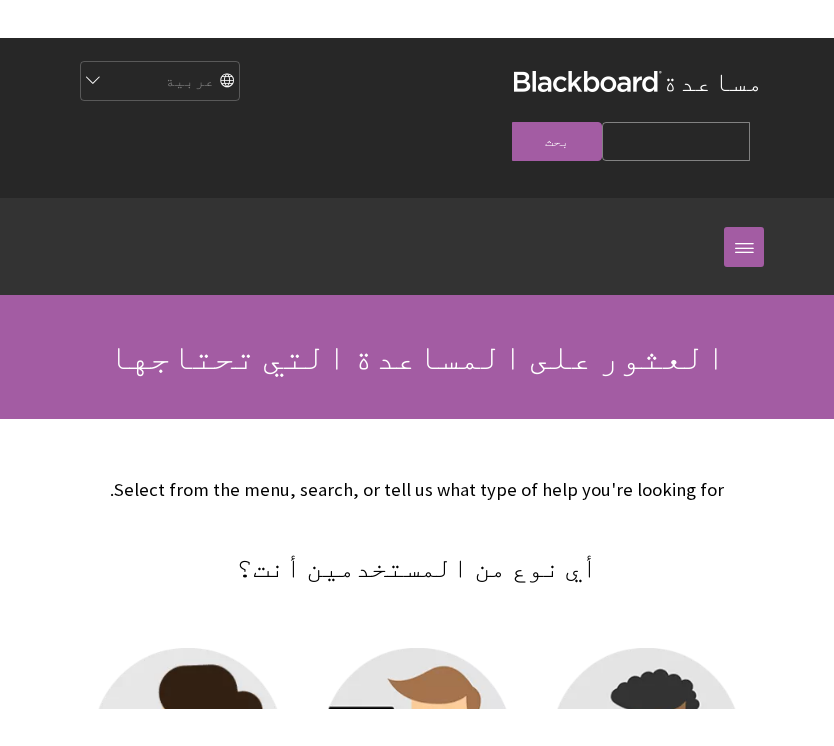 scroll, scrollTop: 0, scrollLeft: 0, axis: both 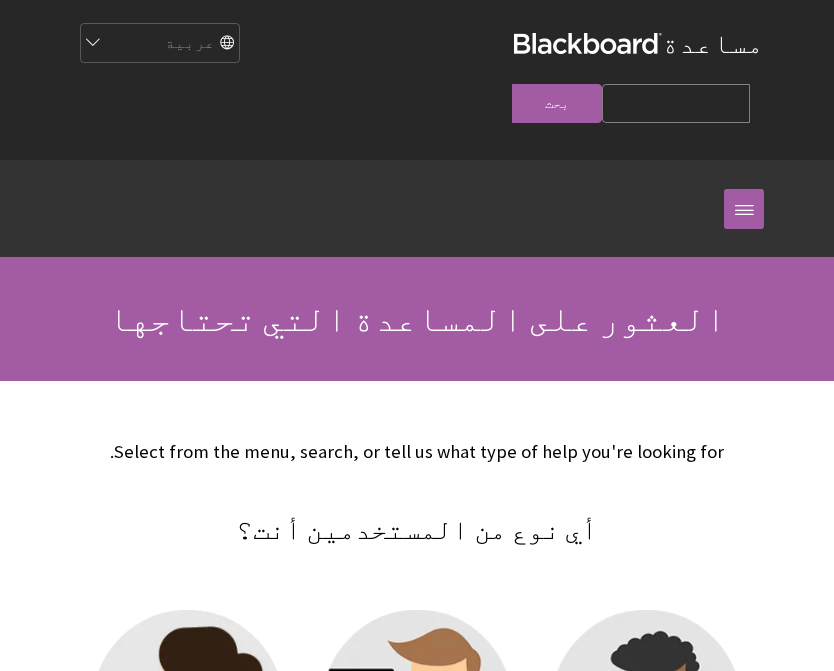 click on "الرئيسية" at bounding box center [397, 189] 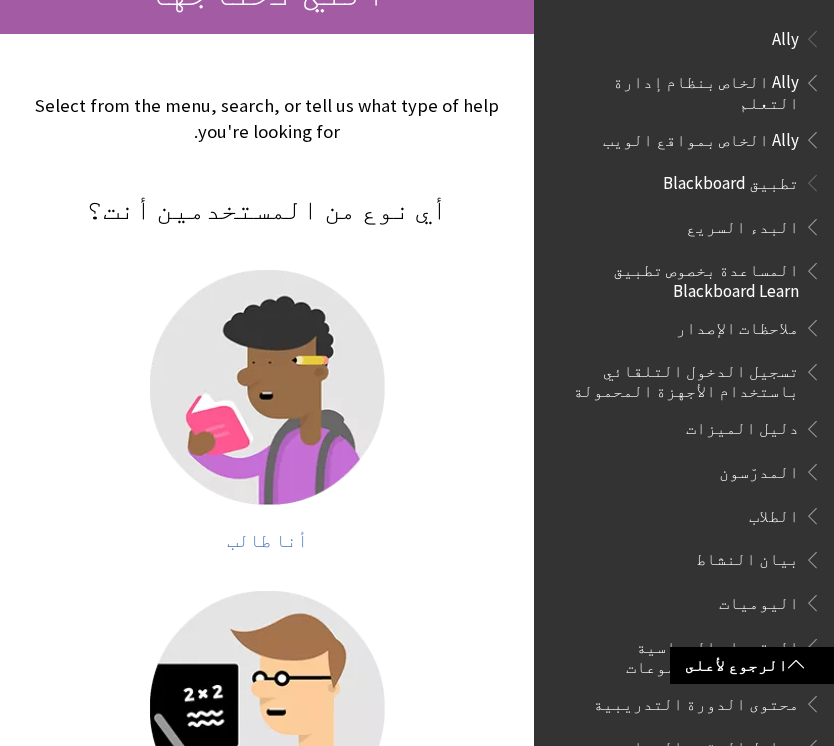 scroll, scrollTop: 287, scrollLeft: 0, axis: vertical 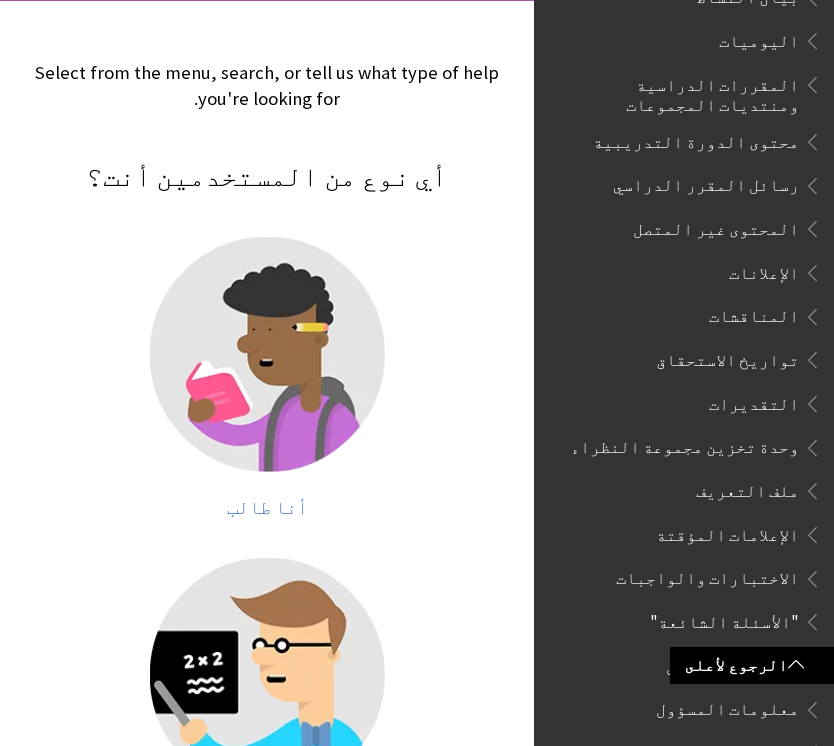 click on ""الأسئلة الشائعة"" at bounding box center [724, 618] 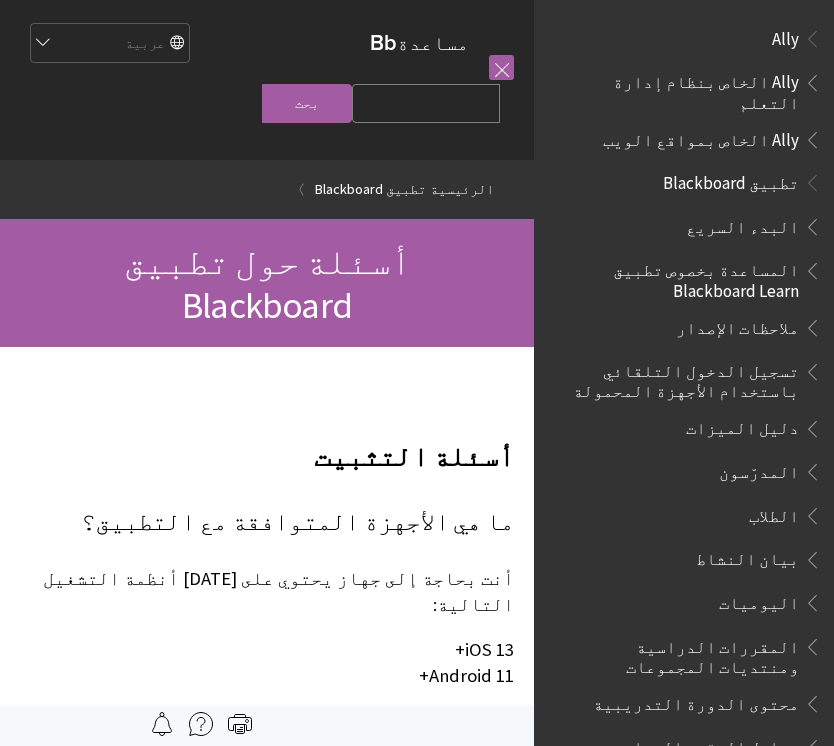 scroll, scrollTop: 0, scrollLeft: 0, axis: both 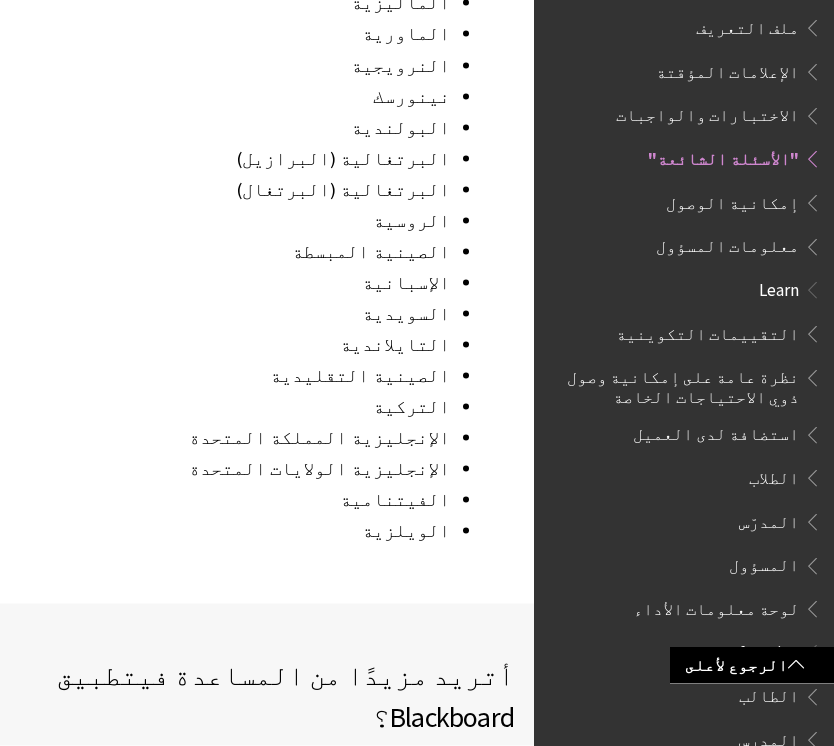 click on ""الأسئلة الشائعة"" at bounding box center [723, 156] 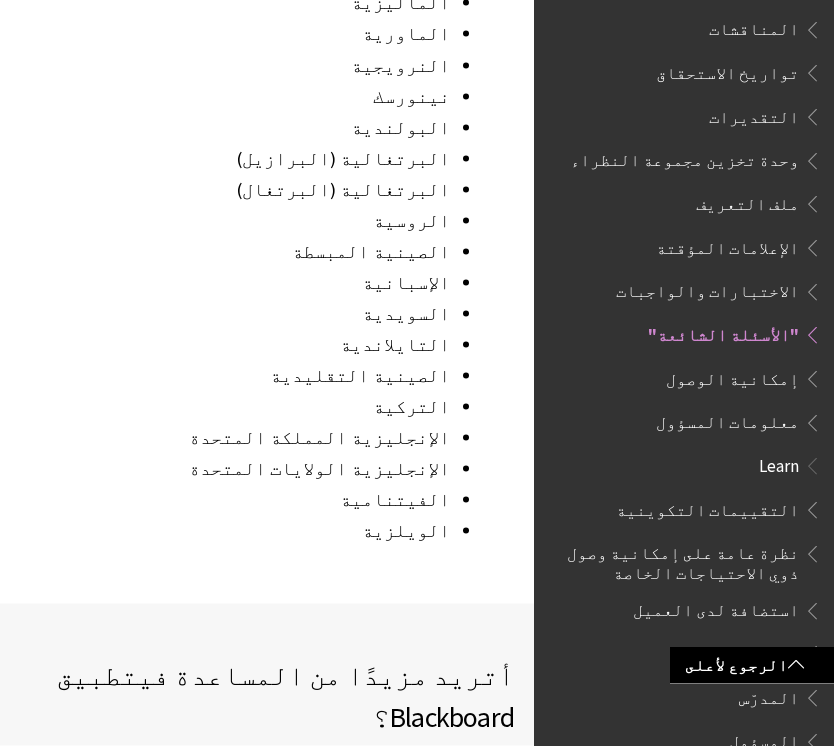 scroll, scrollTop: 788, scrollLeft: 0, axis: vertical 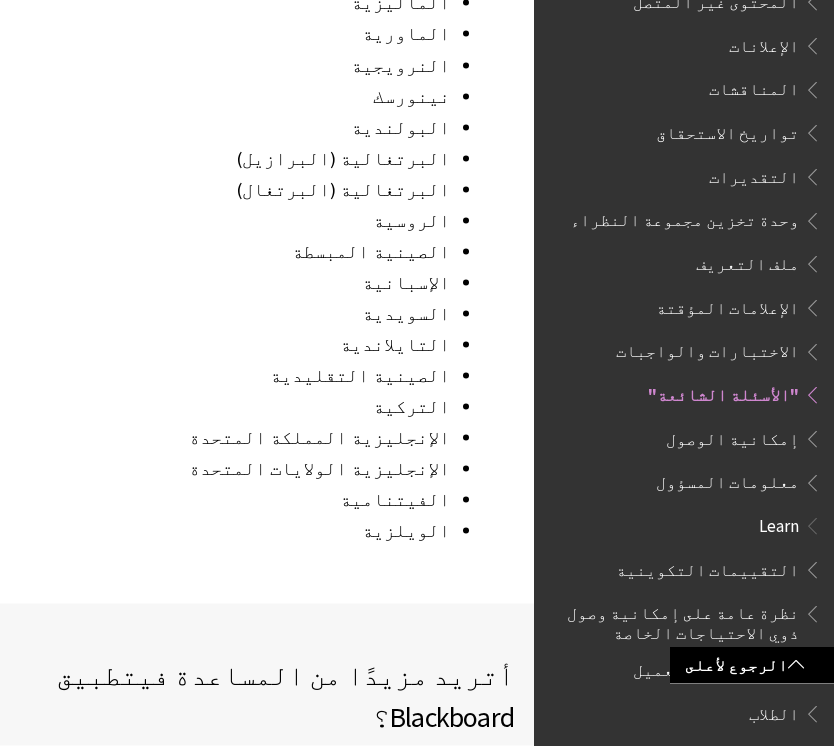 click at bounding box center (809, 260) 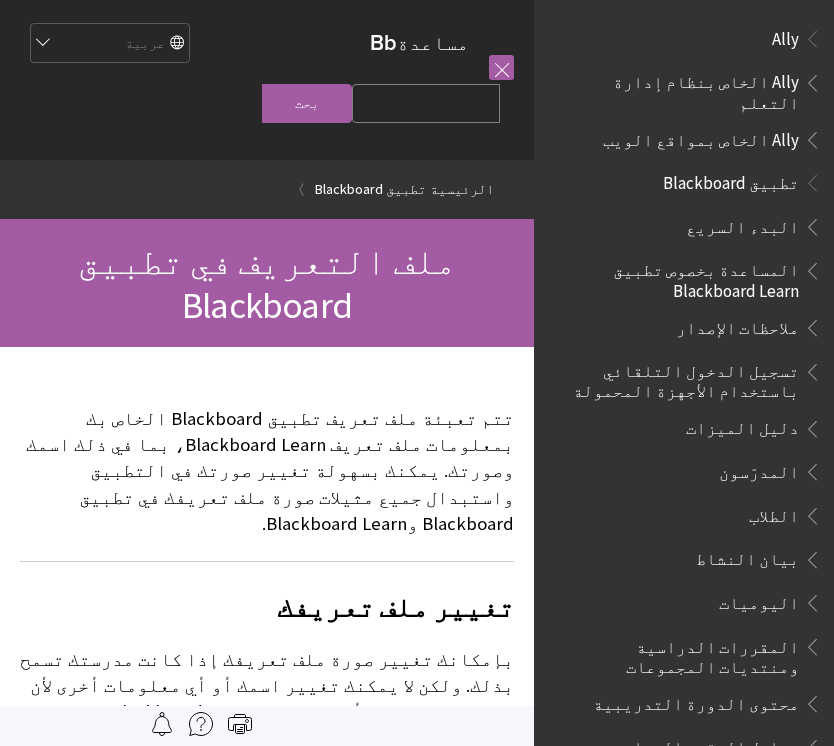 scroll, scrollTop: 0, scrollLeft: 0, axis: both 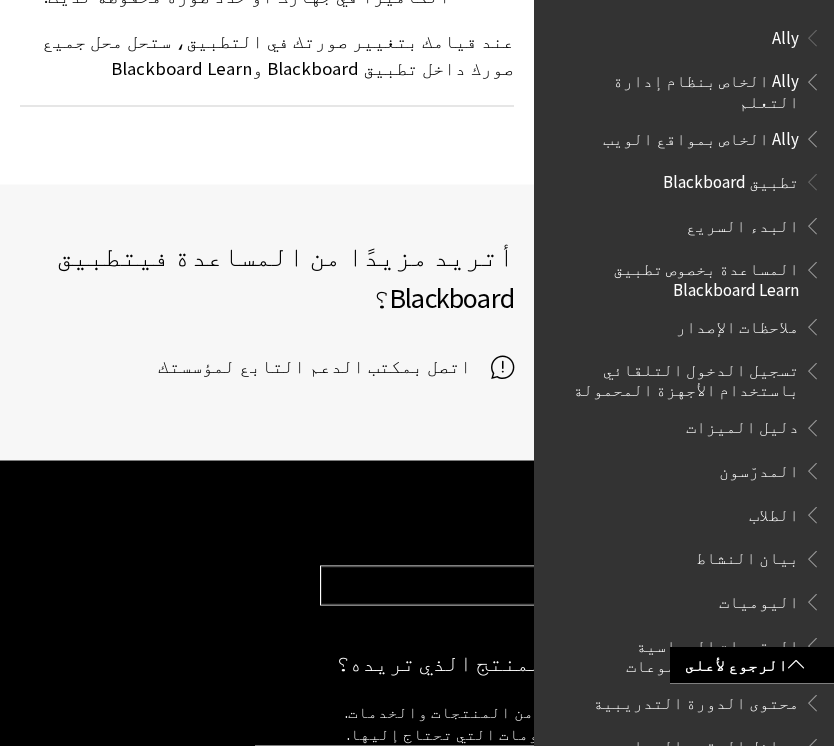 click on "الطلاب" at bounding box center [774, 512] 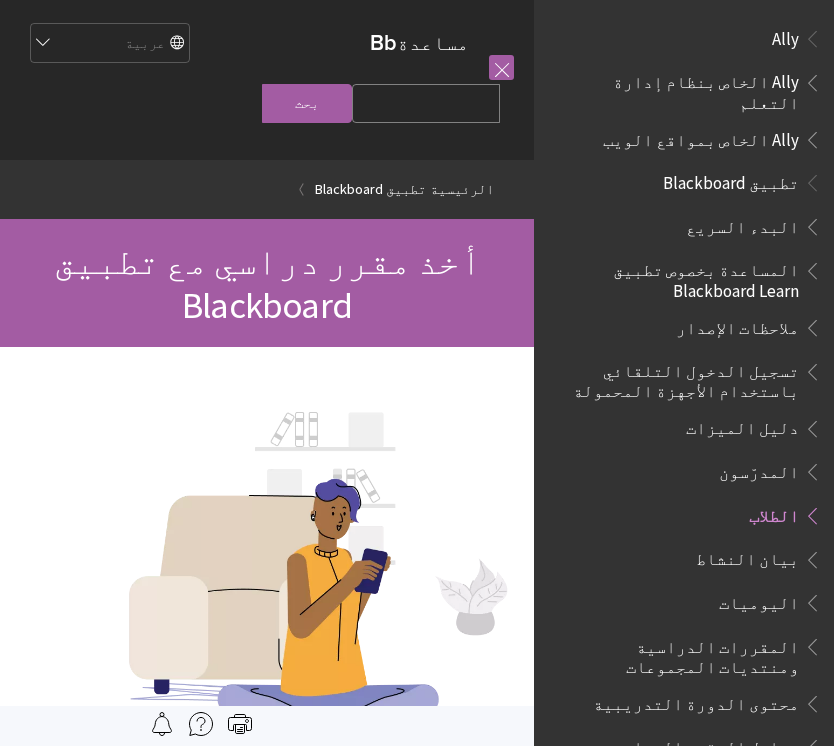 scroll, scrollTop: 0, scrollLeft: 0, axis: both 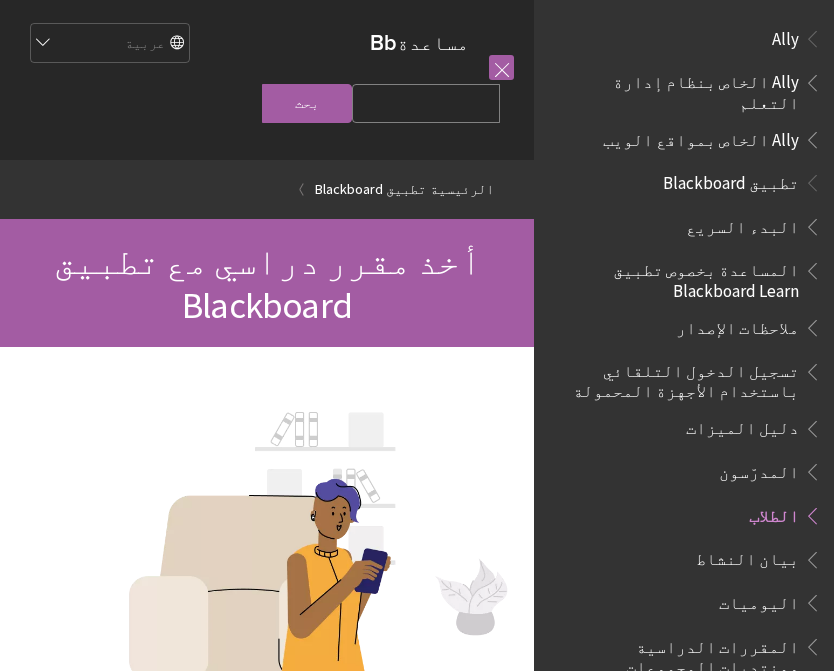 click at bounding box center (501, 67) 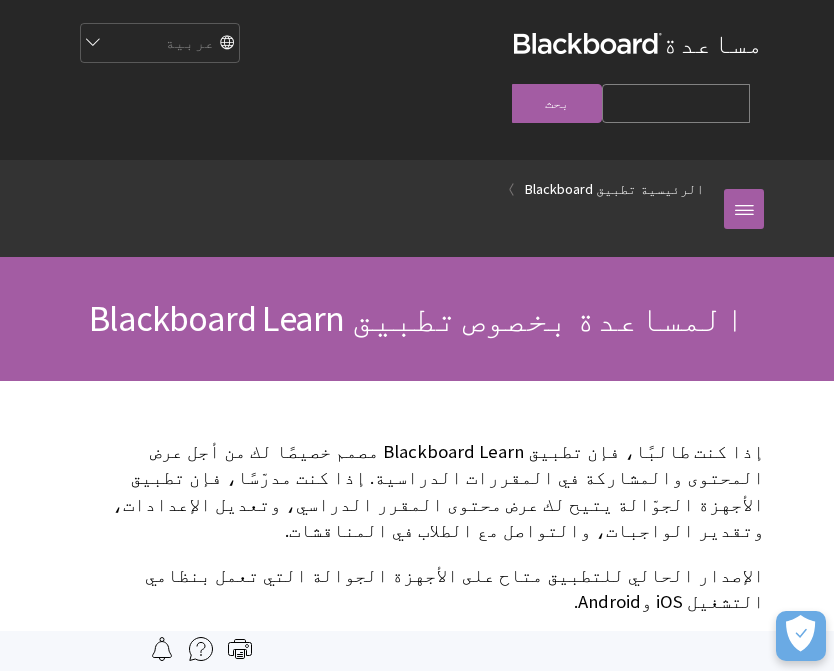 scroll, scrollTop: 0, scrollLeft: 0, axis: both 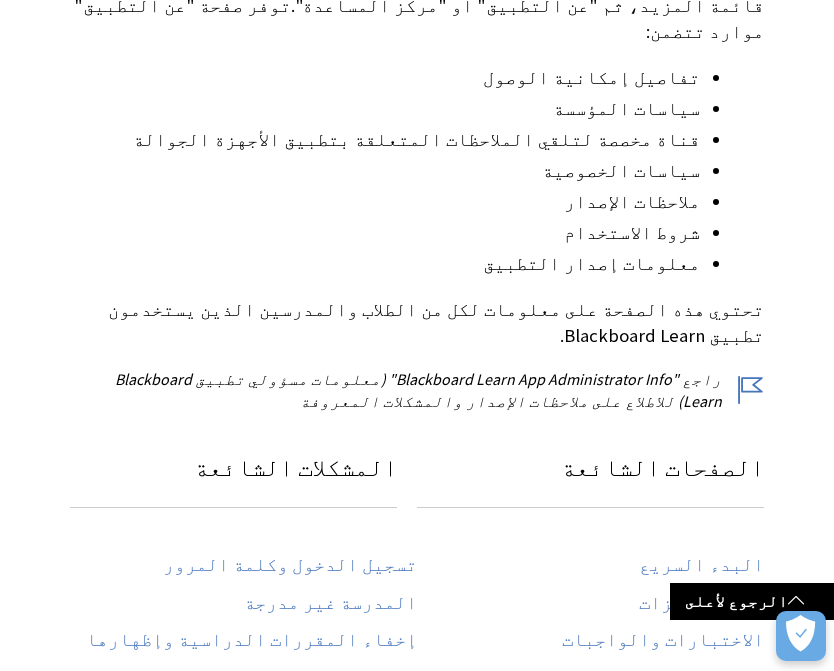 click on "تسجيل الدخول وكلمة المرور" at bounding box center [290, 565] 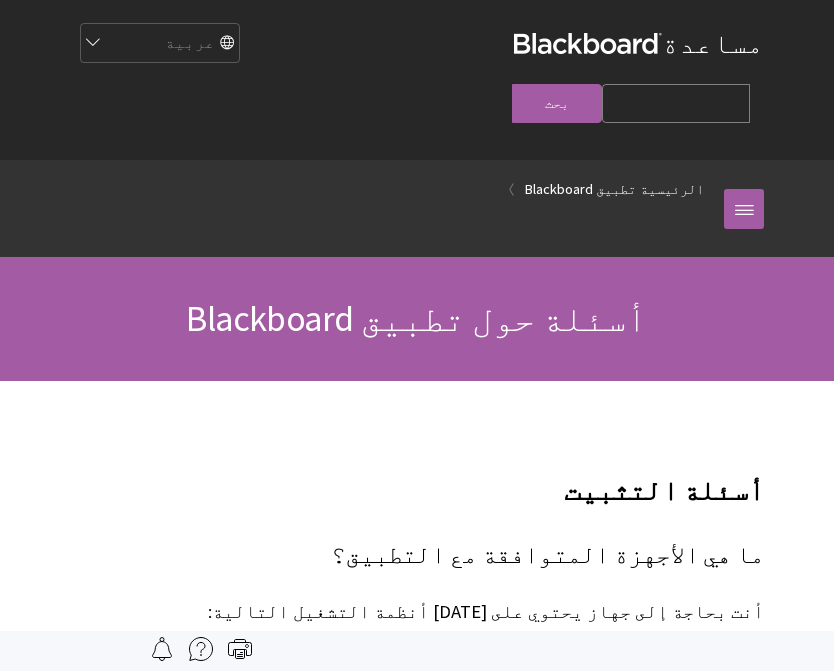 scroll, scrollTop: 1031, scrollLeft: 0, axis: vertical 